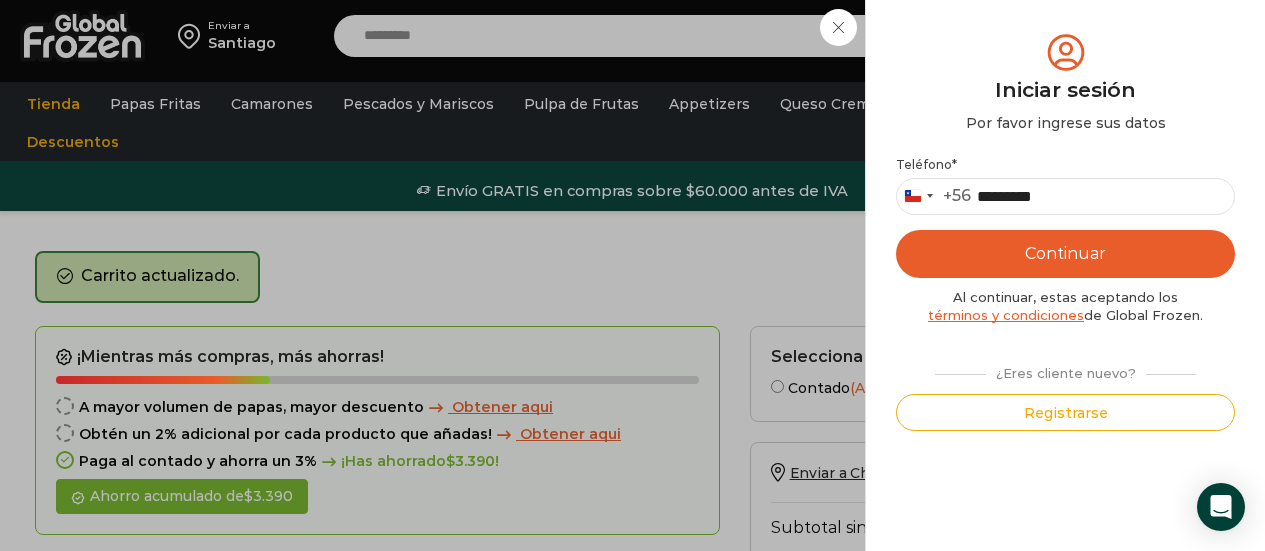 scroll, scrollTop: 430, scrollLeft: 0, axis: vertical 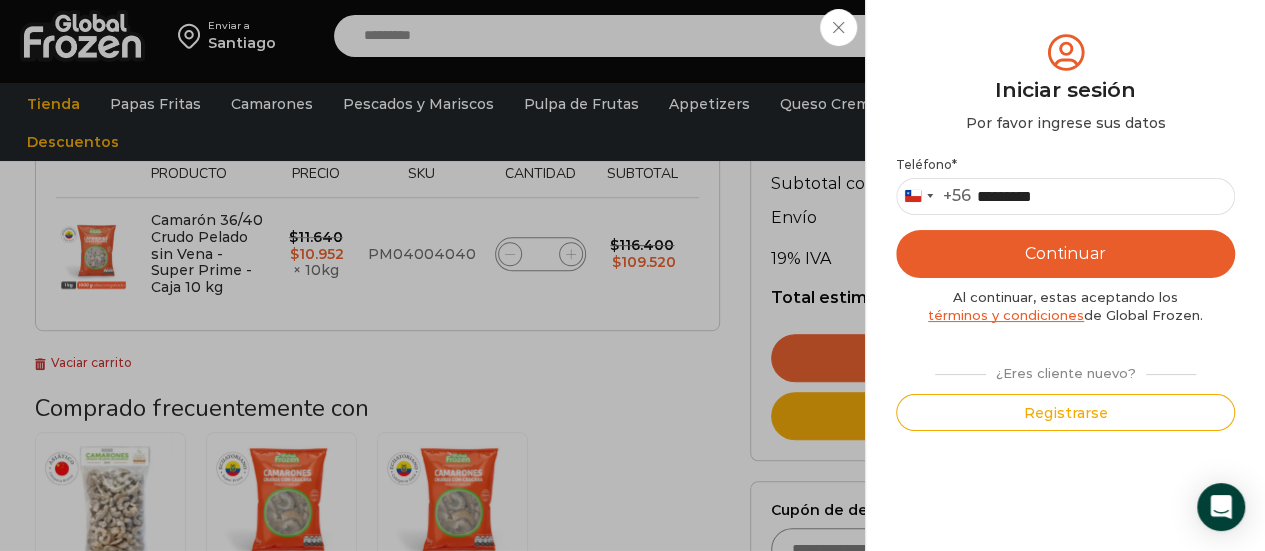 click on "Continuar" at bounding box center (1065, 254) 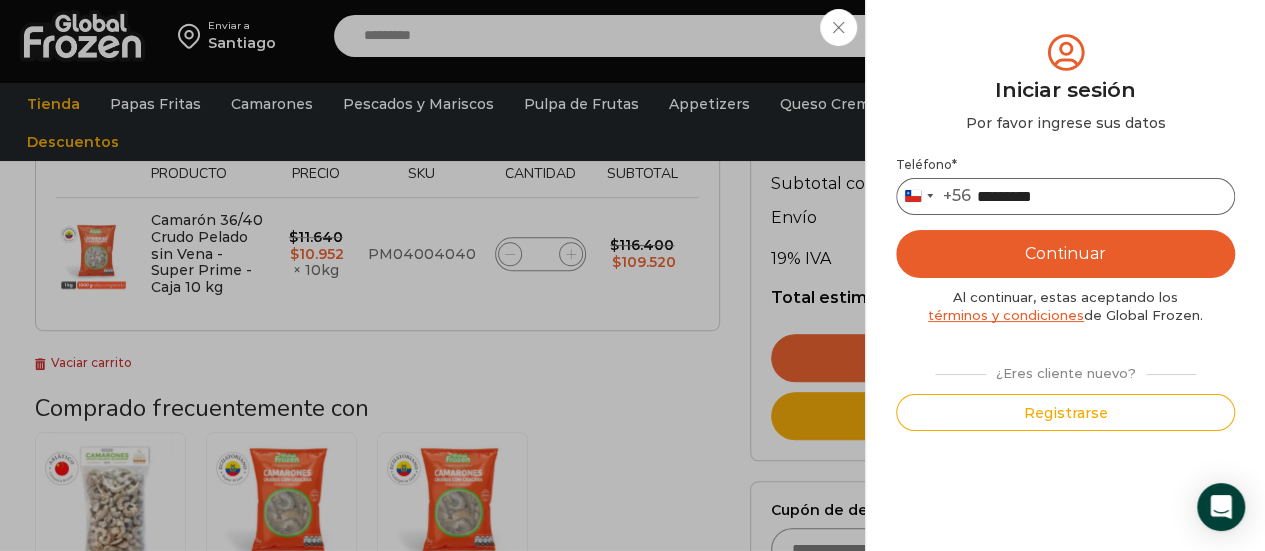 click on "*********" at bounding box center (1065, 196) 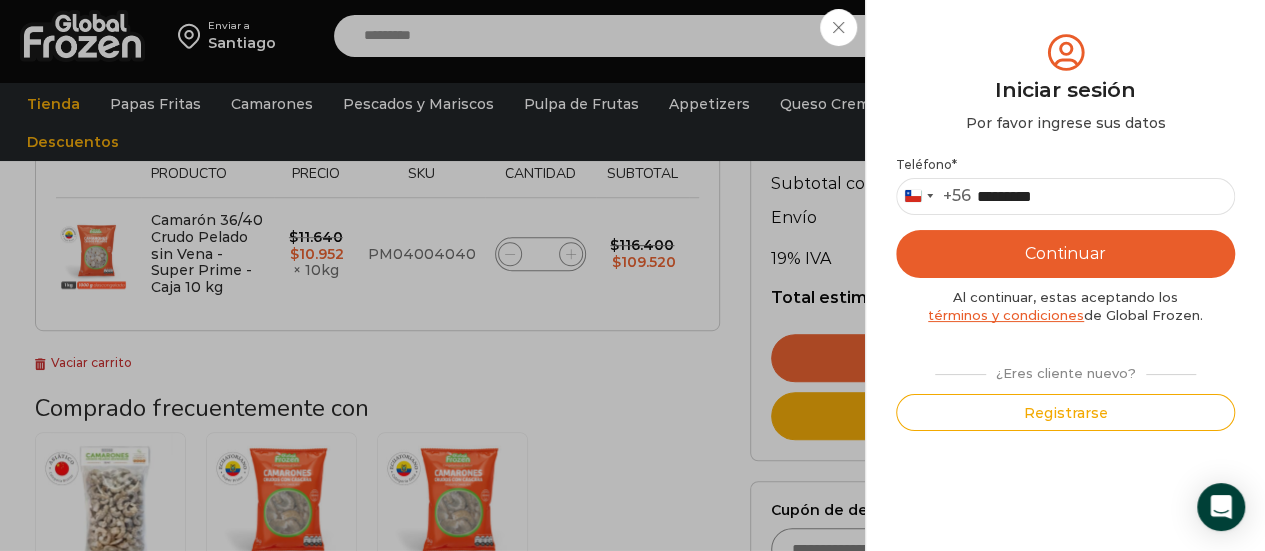 click on "Continuar" at bounding box center (1065, 254) 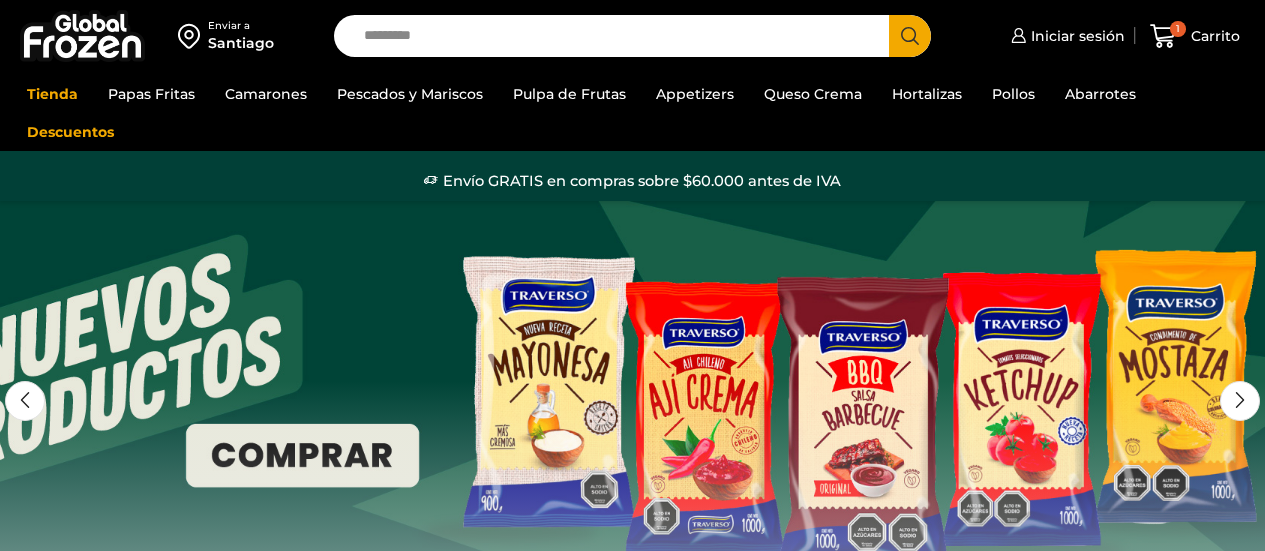 scroll, scrollTop: 0, scrollLeft: 0, axis: both 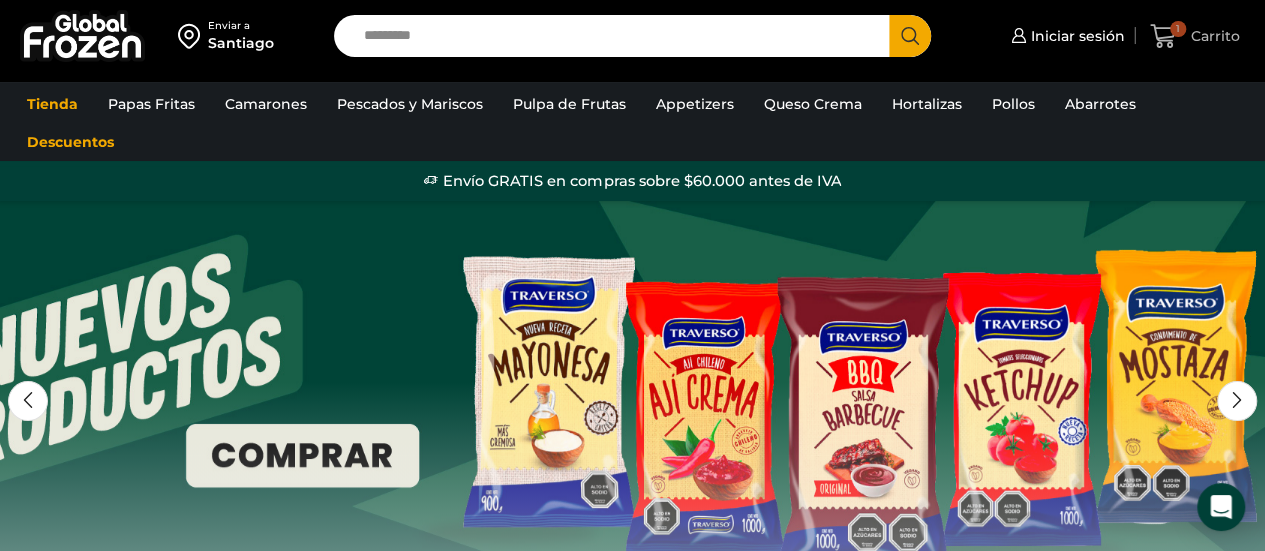 click on "Carrito" at bounding box center [1213, 36] 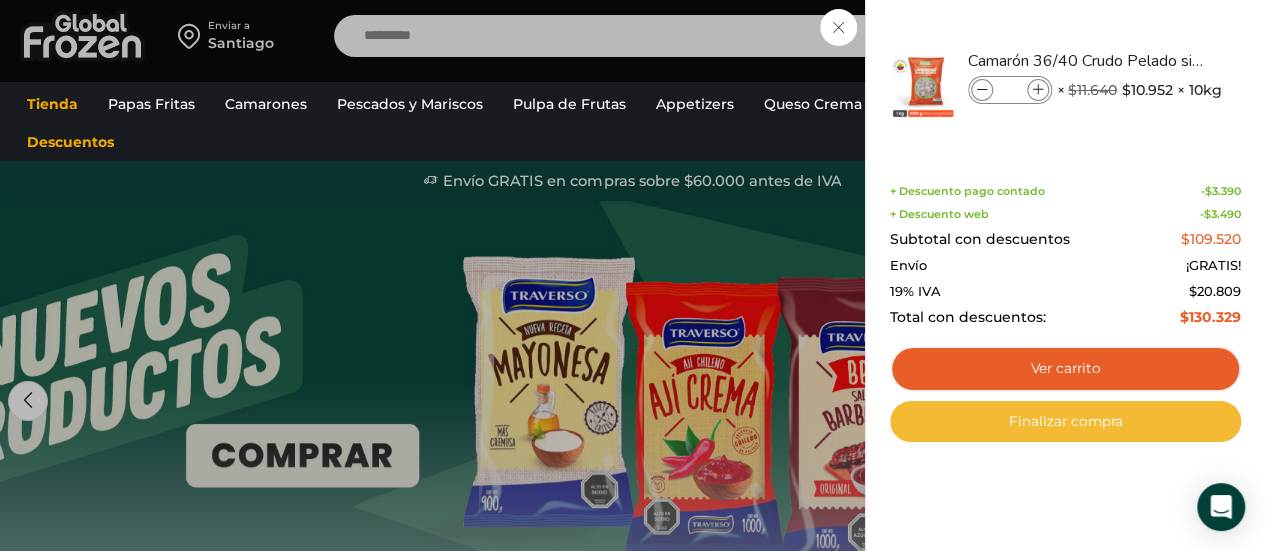 click on "Finalizar compra" at bounding box center [1065, 422] 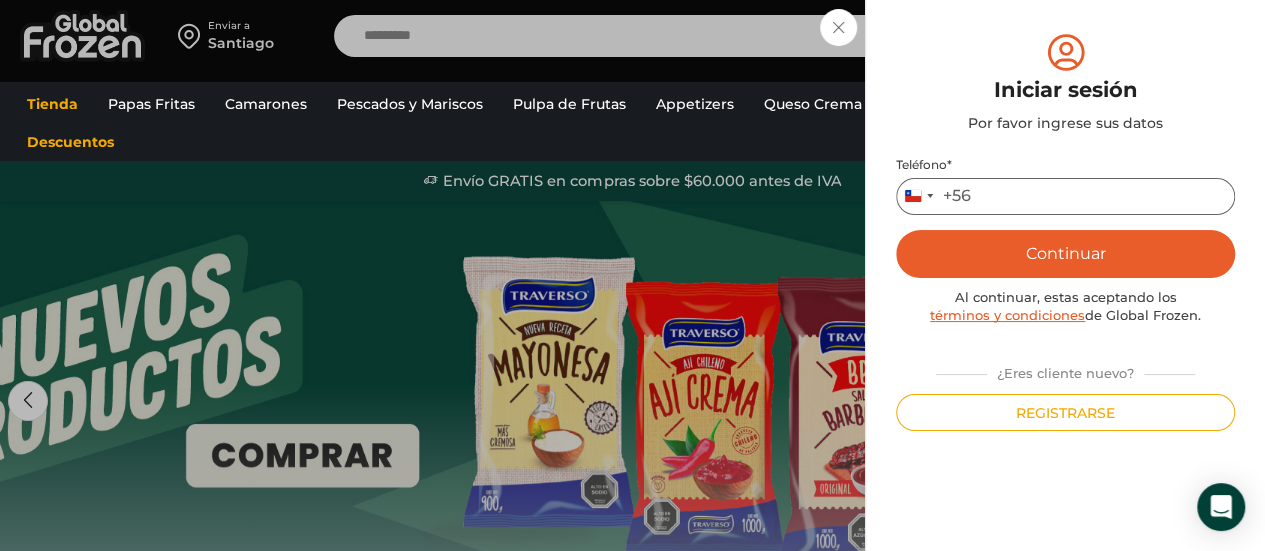 click on "Teléfono
*" at bounding box center (1065, 196) 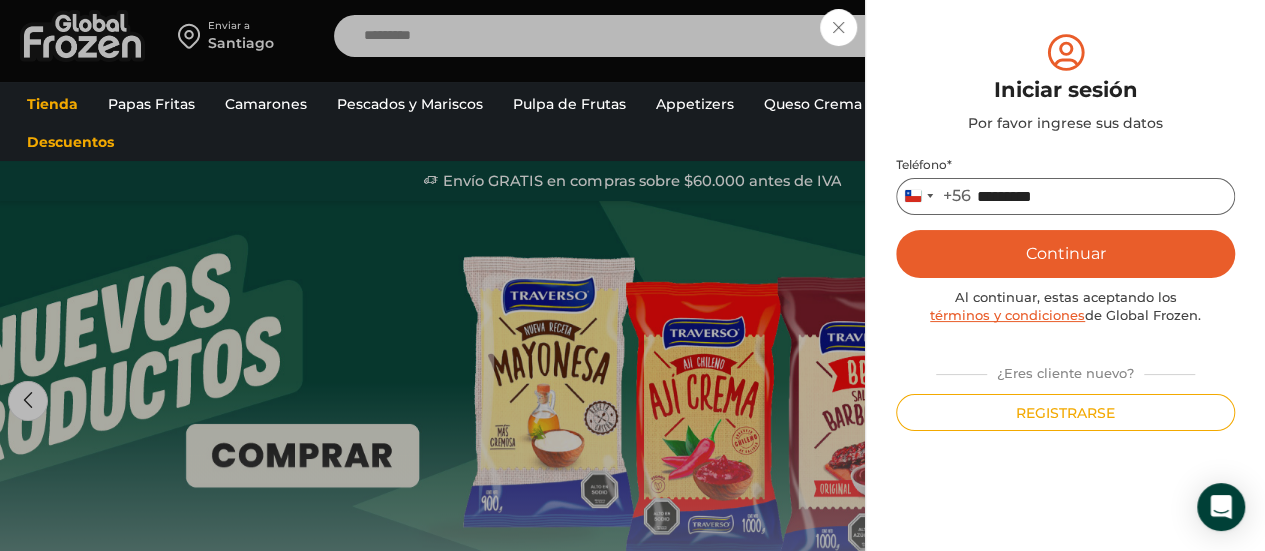 type on "*********" 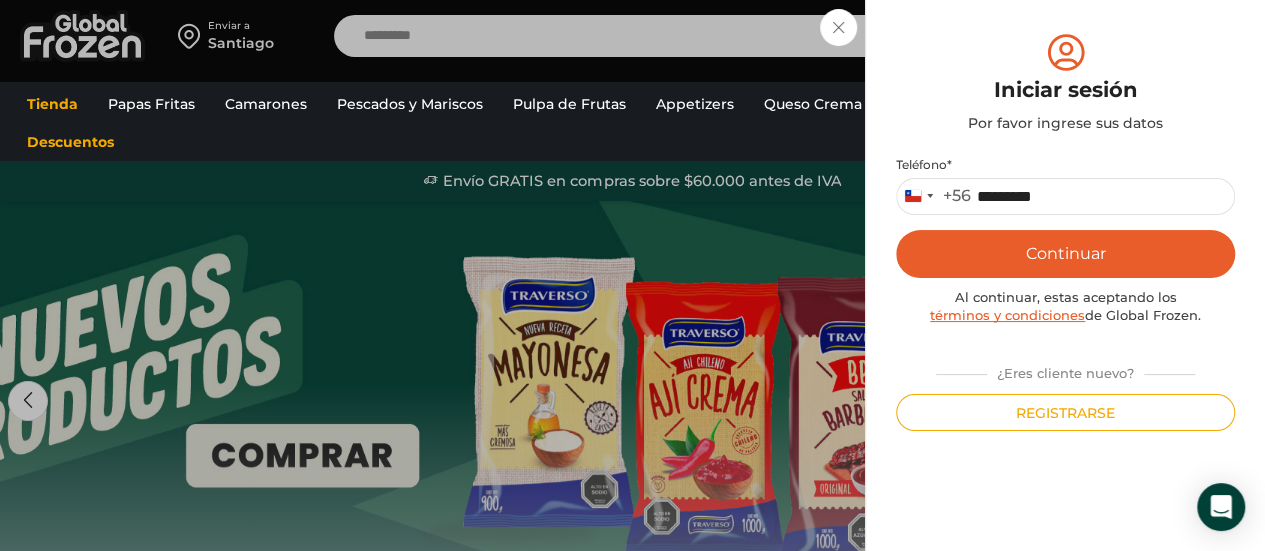 click on "Continuar" at bounding box center (1065, 254) 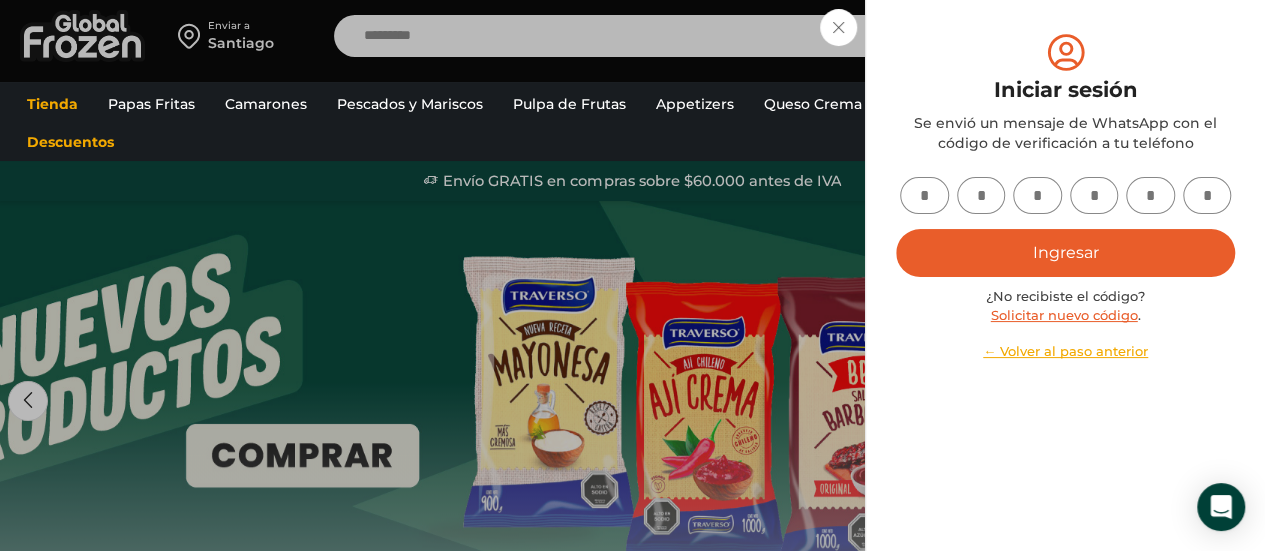 click at bounding box center [924, 195] 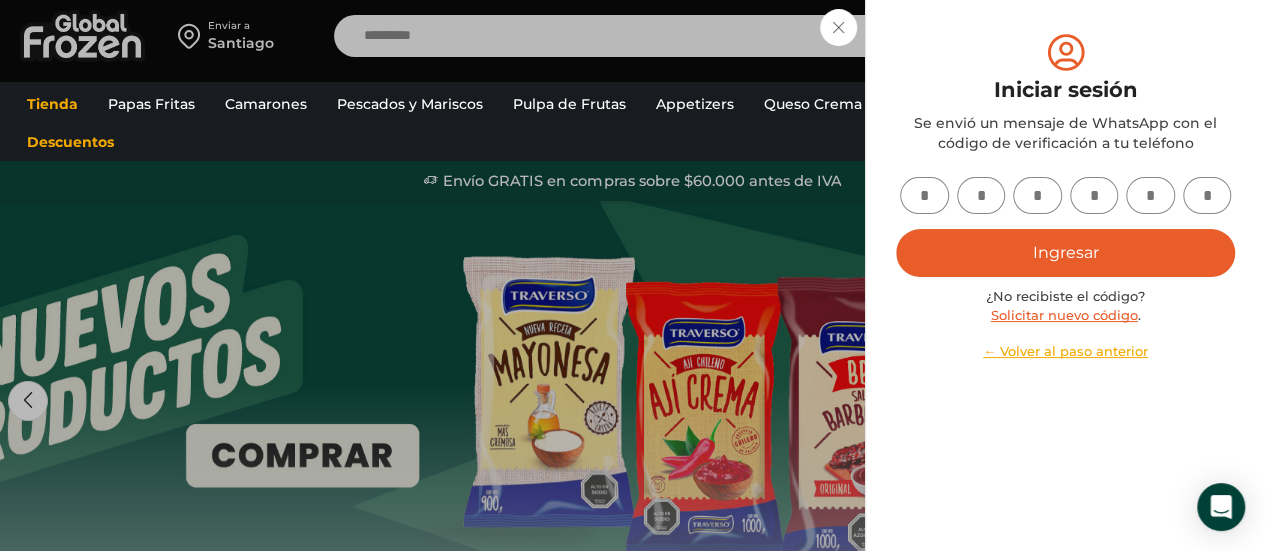 type on "*" 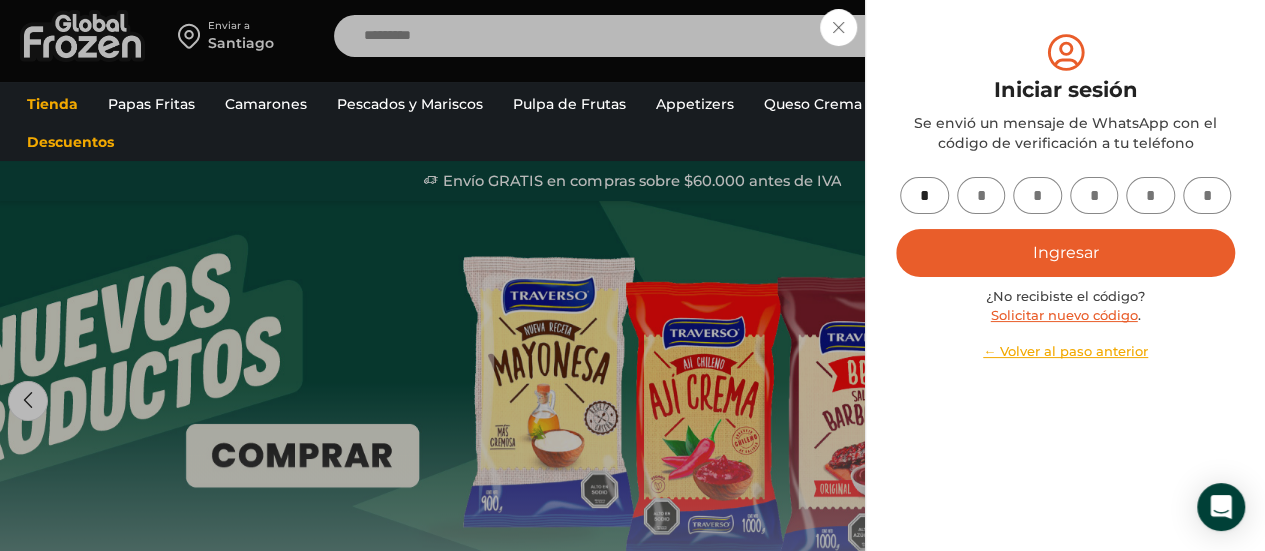 type on "*" 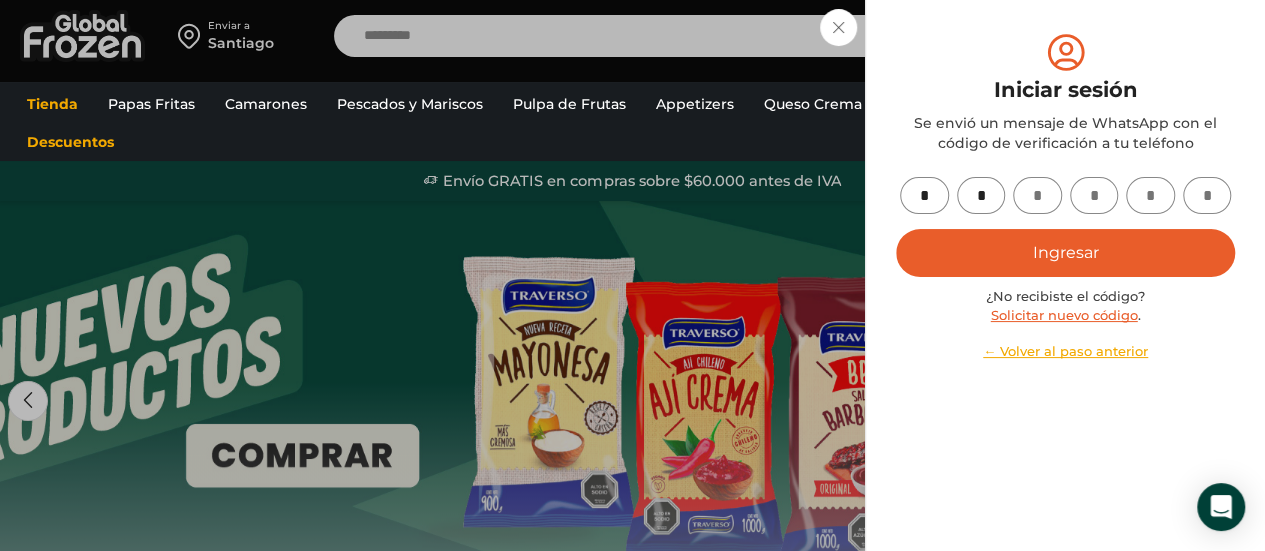 type on "*" 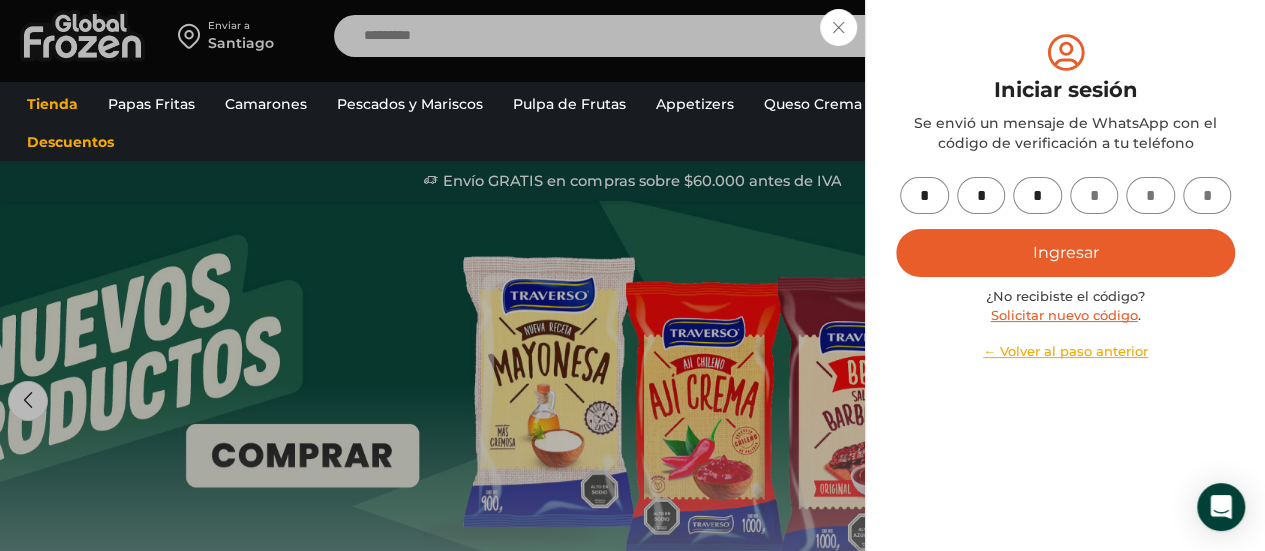 type on "*" 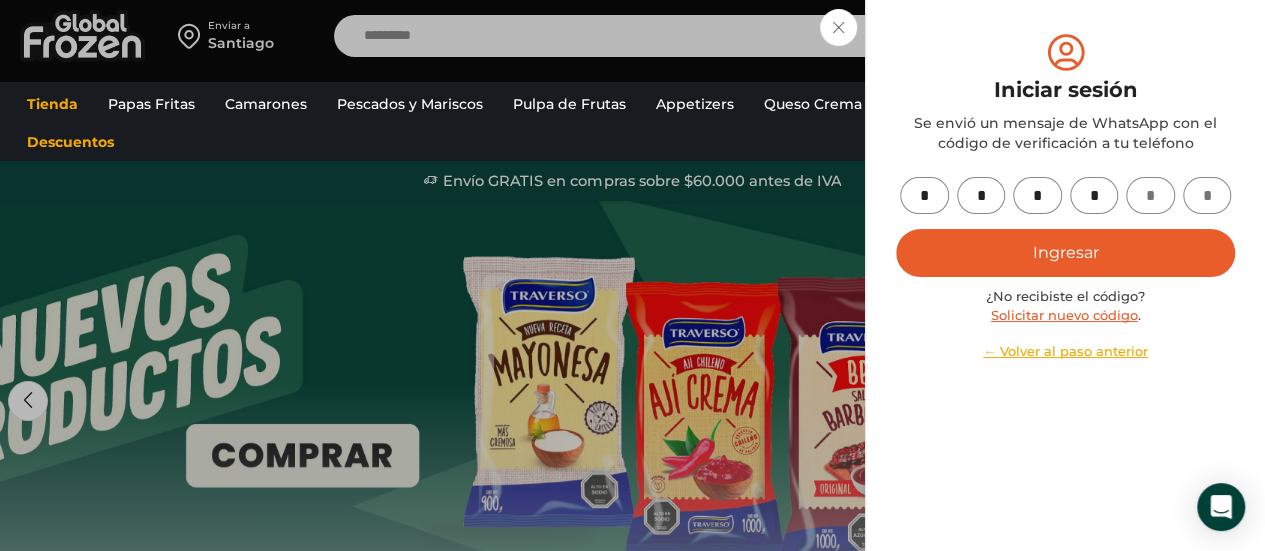 type on "*" 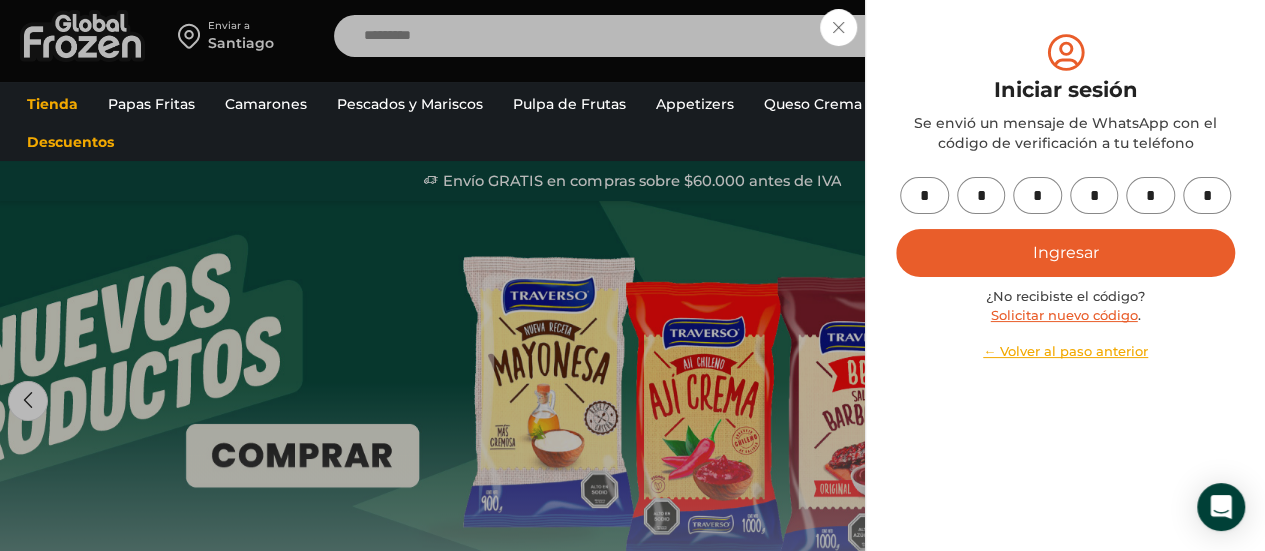 type on "*" 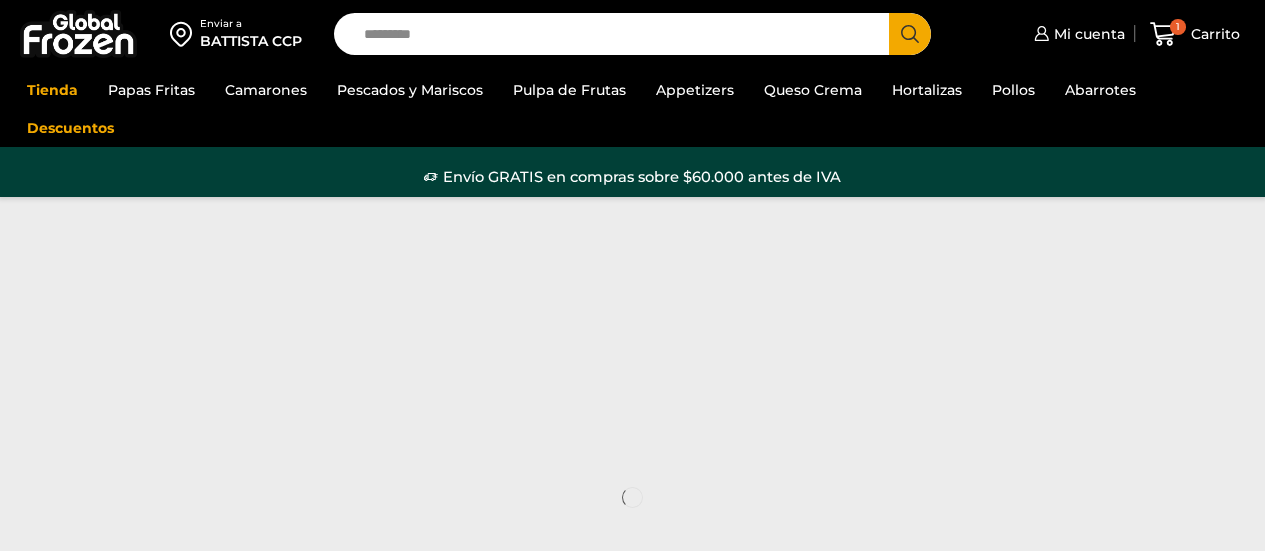 scroll, scrollTop: 0, scrollLeft: 0, axis: both 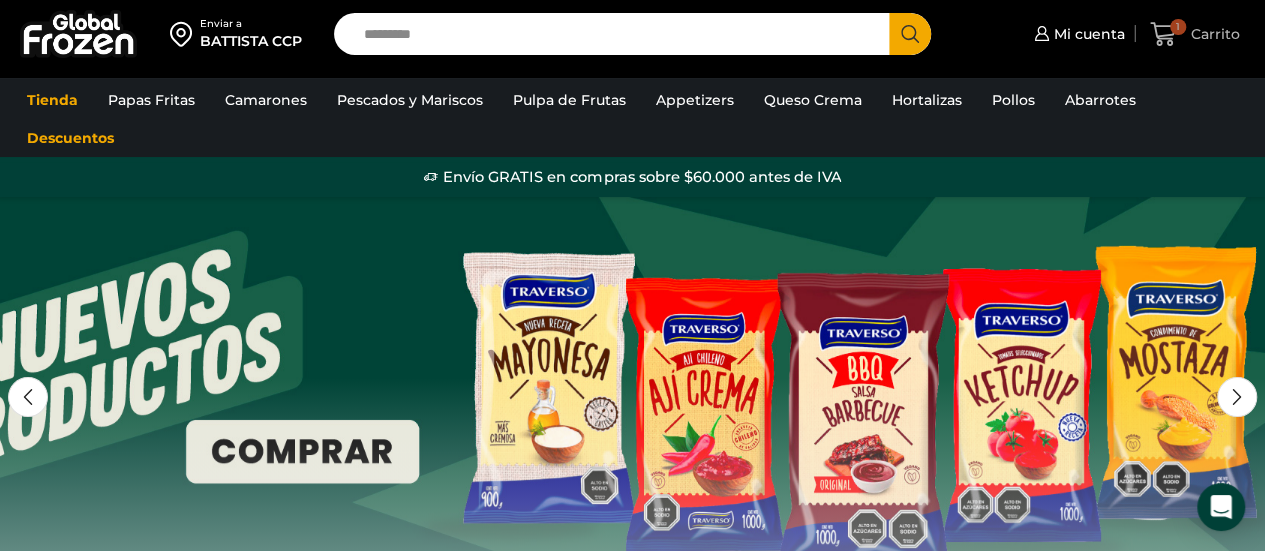 click on "1
Carrito" at bounding box center (1194, 34) 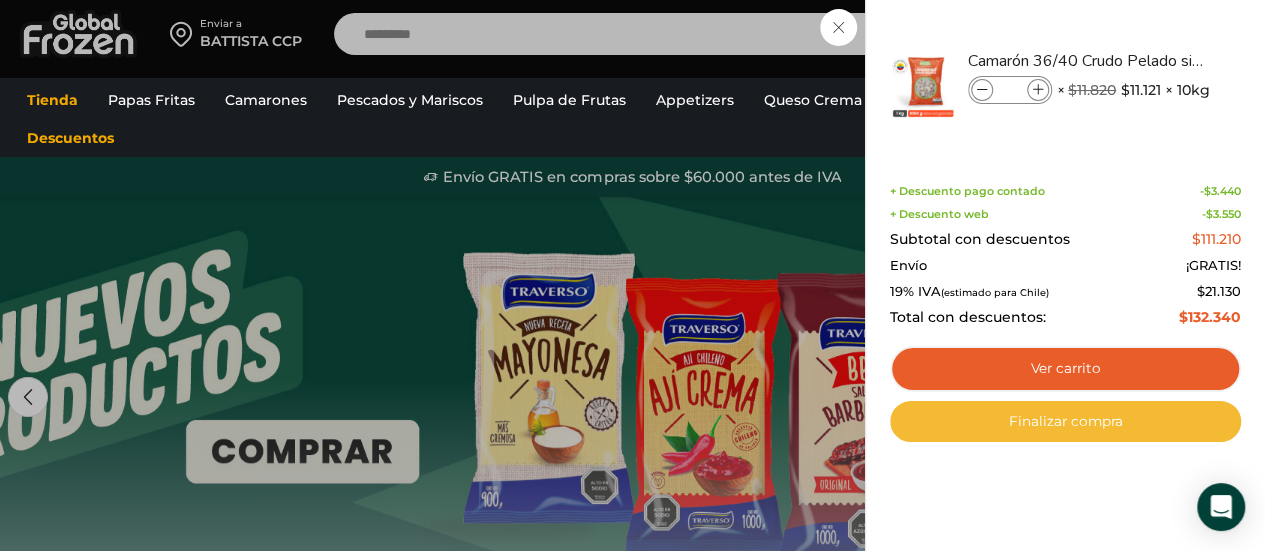 click on "Finalizar compra" at bounding box center (1065, 422) 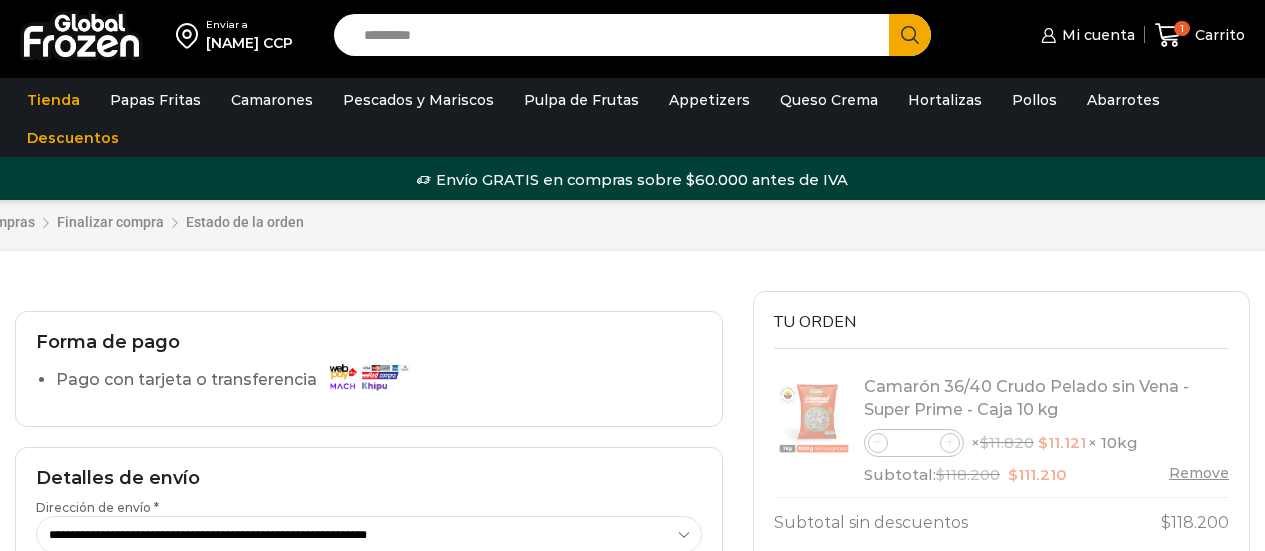 scroll, scrollTop: 0, scrollLeft: 0, axis: both 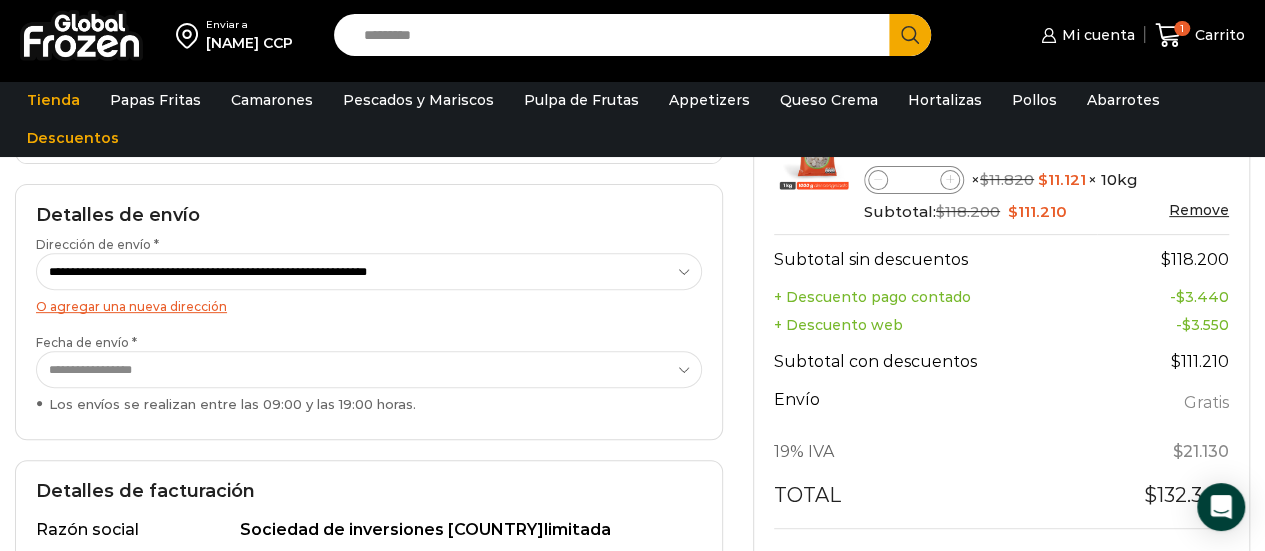 click on "**********" at bounding box center [369, 369] 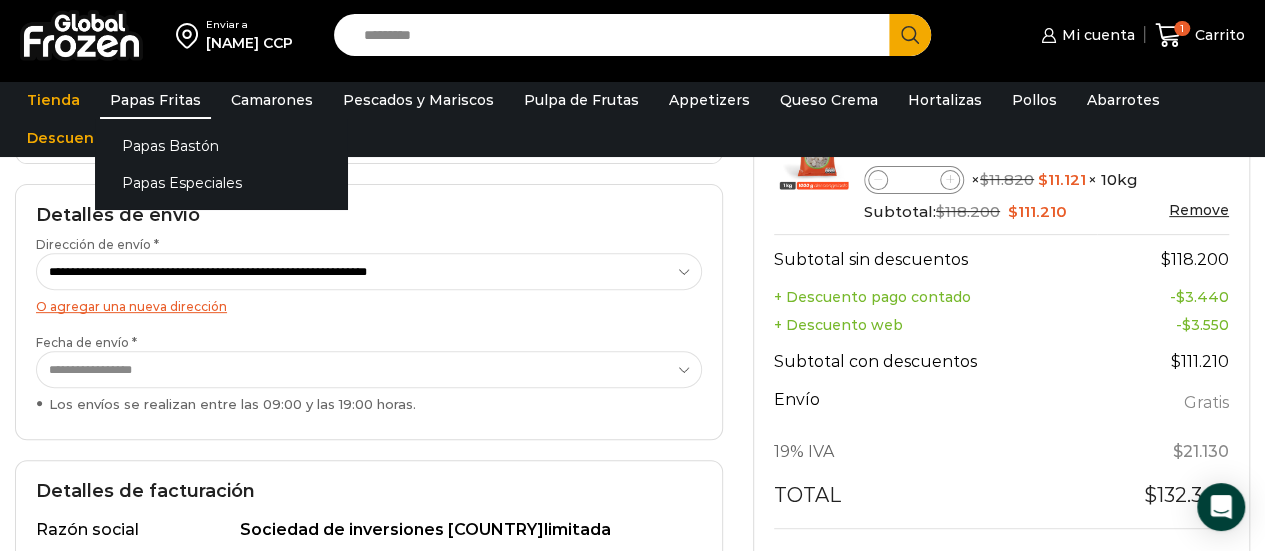 click on "**********" at bounding box center (369, 369) 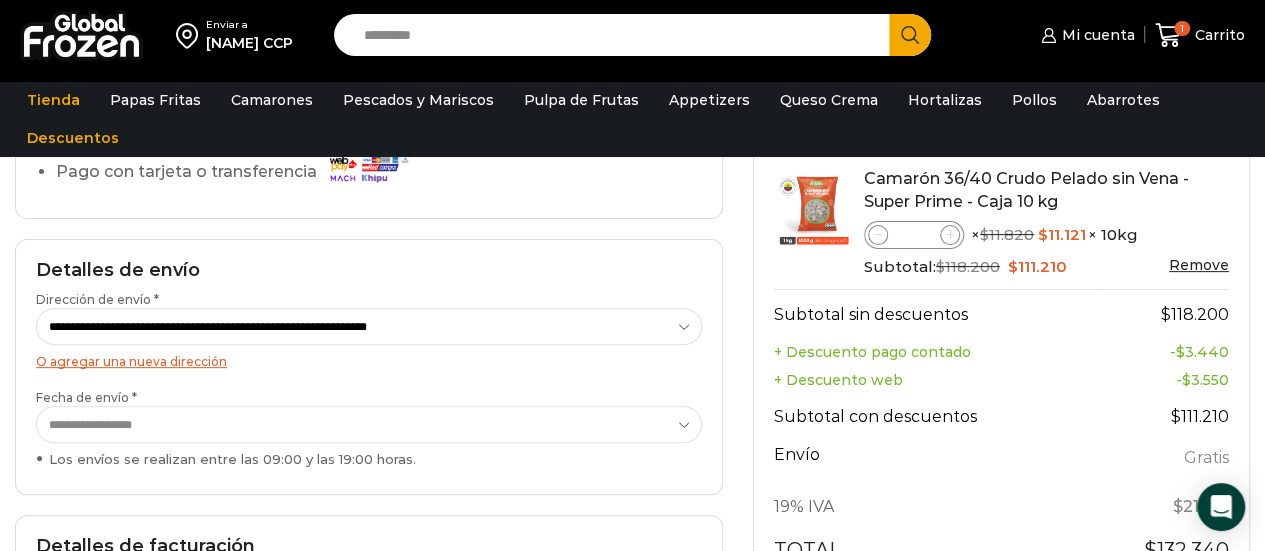 scroll, scrollTop: 229, scrollLeft: 0, axis: vertical 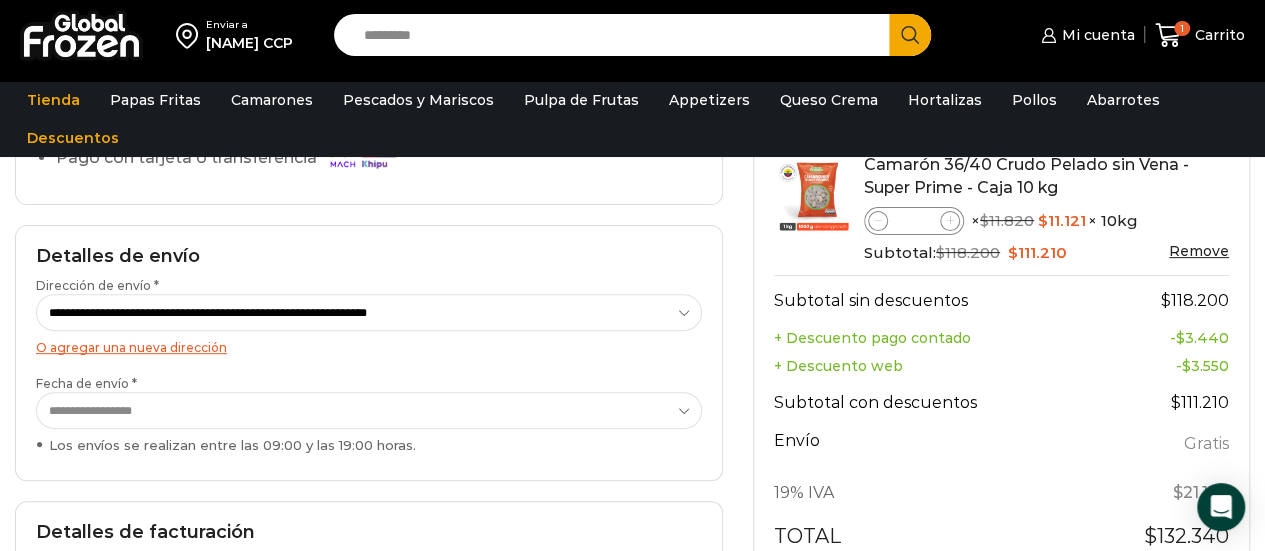 click on "**********" at bounding box center [369, 410] 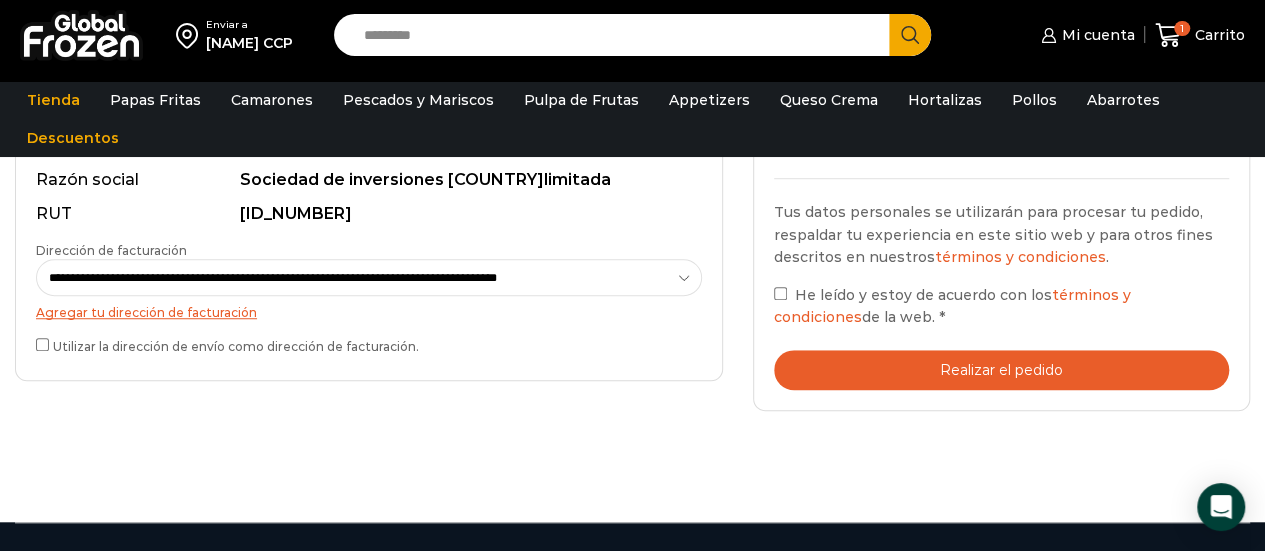 scroll, scrollTop: 616, scrollLeft: 0, axis: vertical 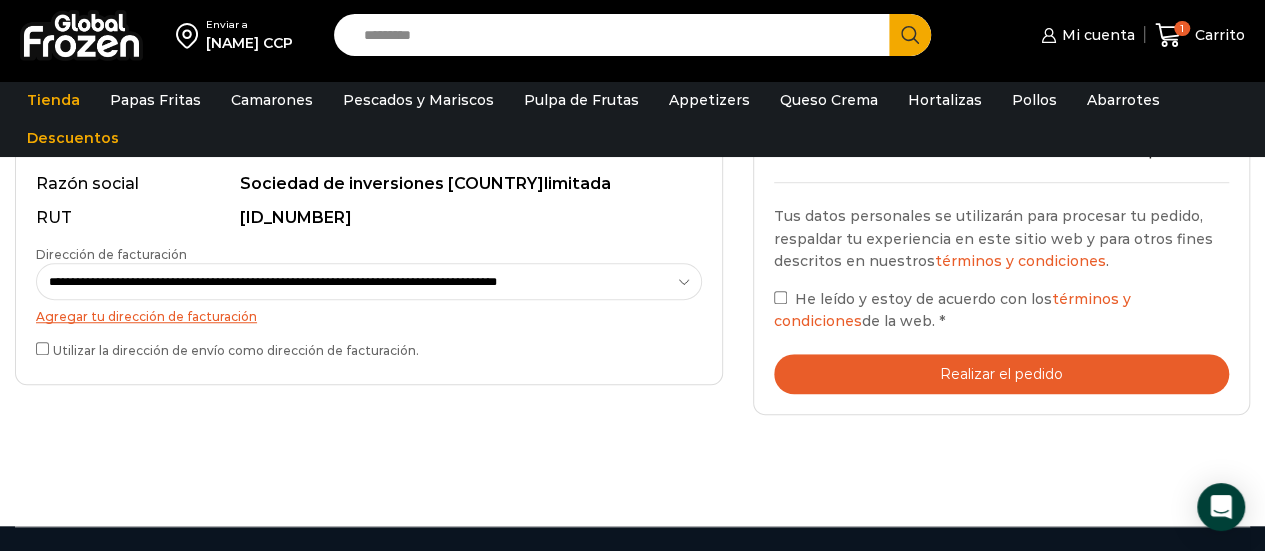 click on "**********" at bounding box center [369, 281] 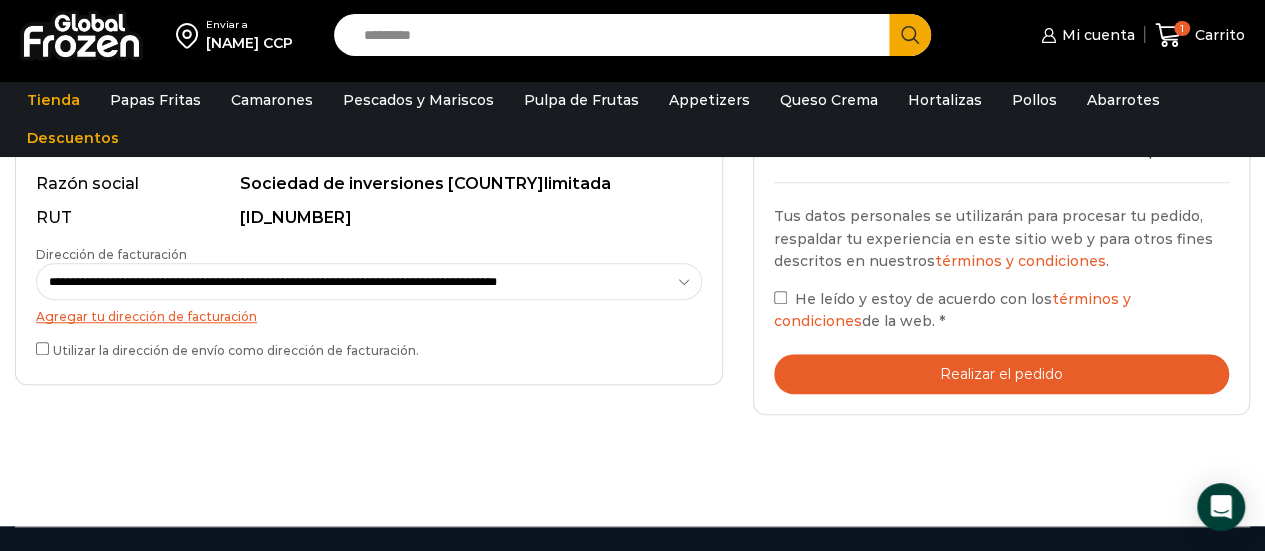 select on "*" 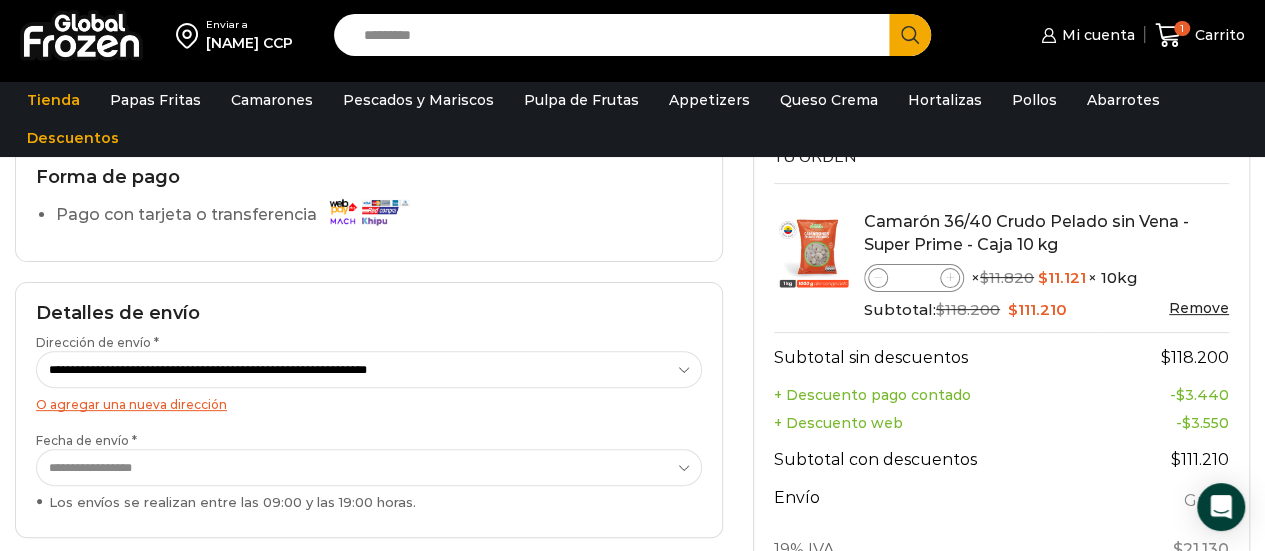 scroll, scrollTop: 110, scrollLeft: 0, axis: vertical 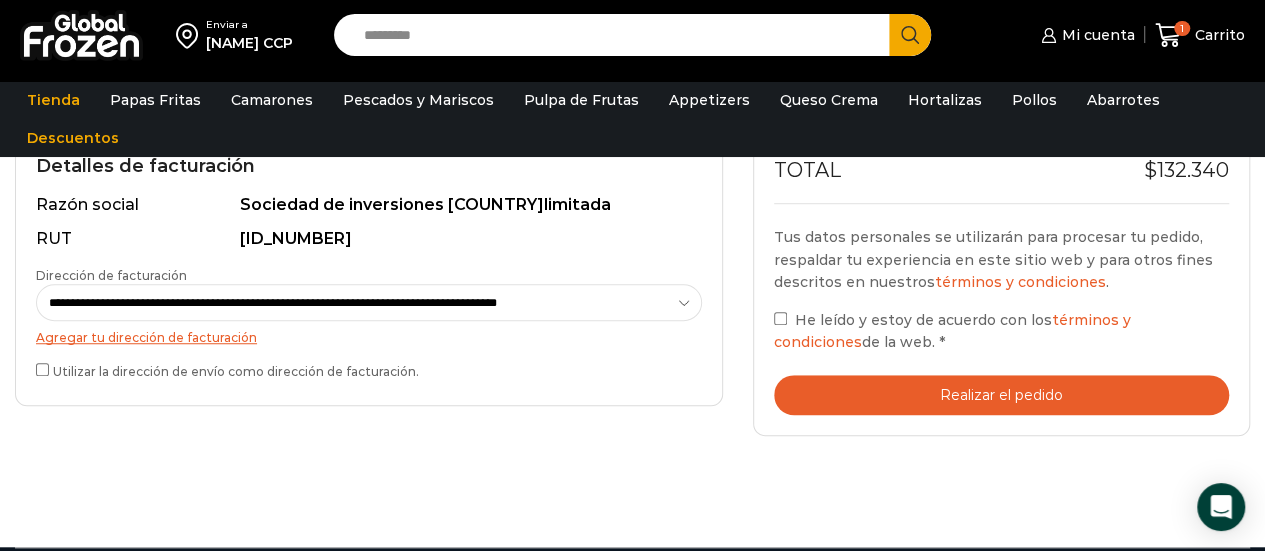 click on "Realizar el pedido" at bounding box center [1001, 395] 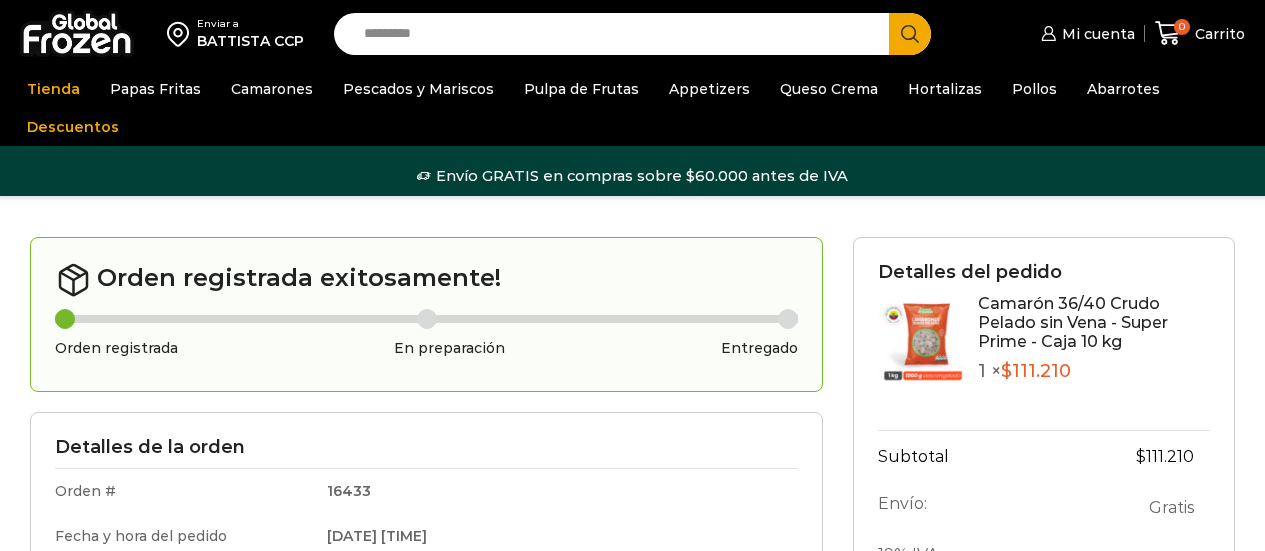 scroll, scrollTop: 0, scrollLeft: 0, axis: both 